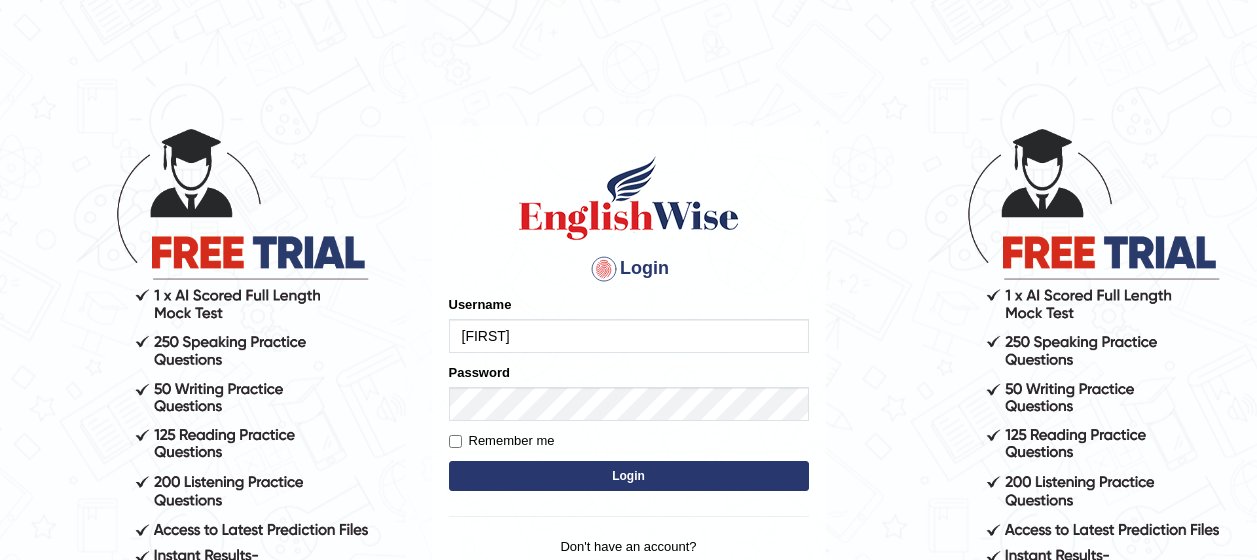scroll, scrollTop: 0, scrollLeft: 0, axis: both 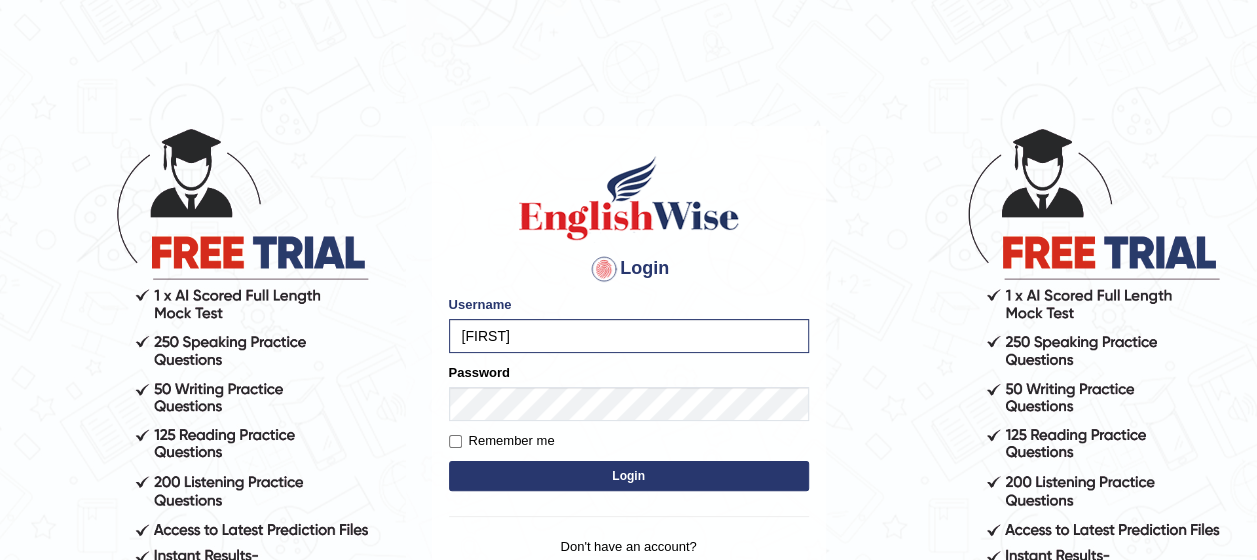 click on "Login" at bounding box center [629, 476] 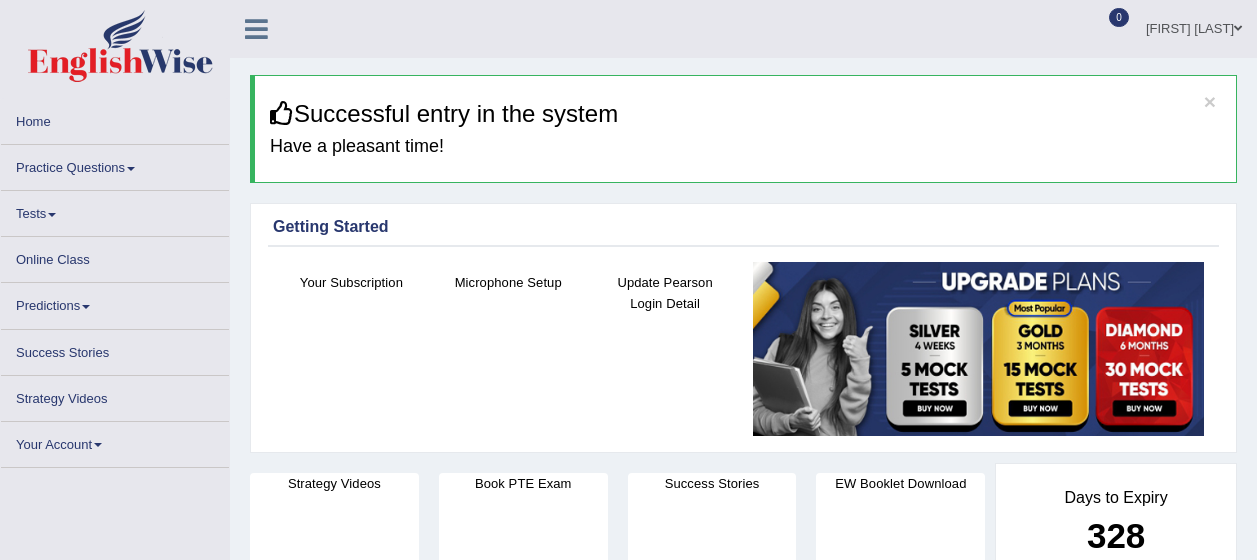 scroll, scrollTop: 0, scrollLeft: 0, axis: both 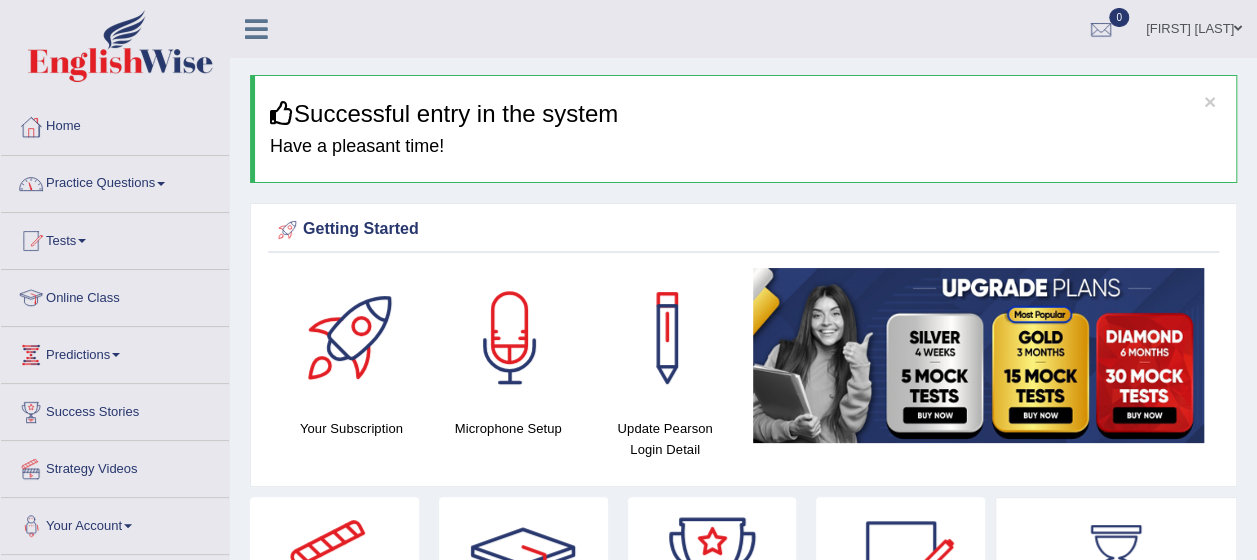 click on "Practice Questions" at bounding box center (115, 181) 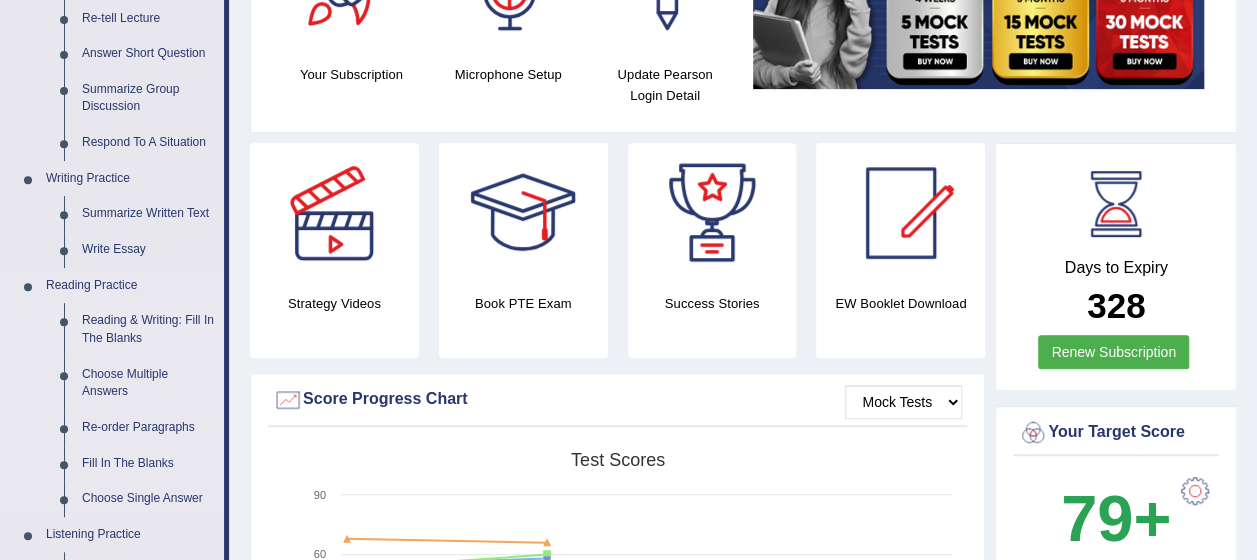 scroll, scrollTop: 400, scrollLeft: 0, axis: vertical 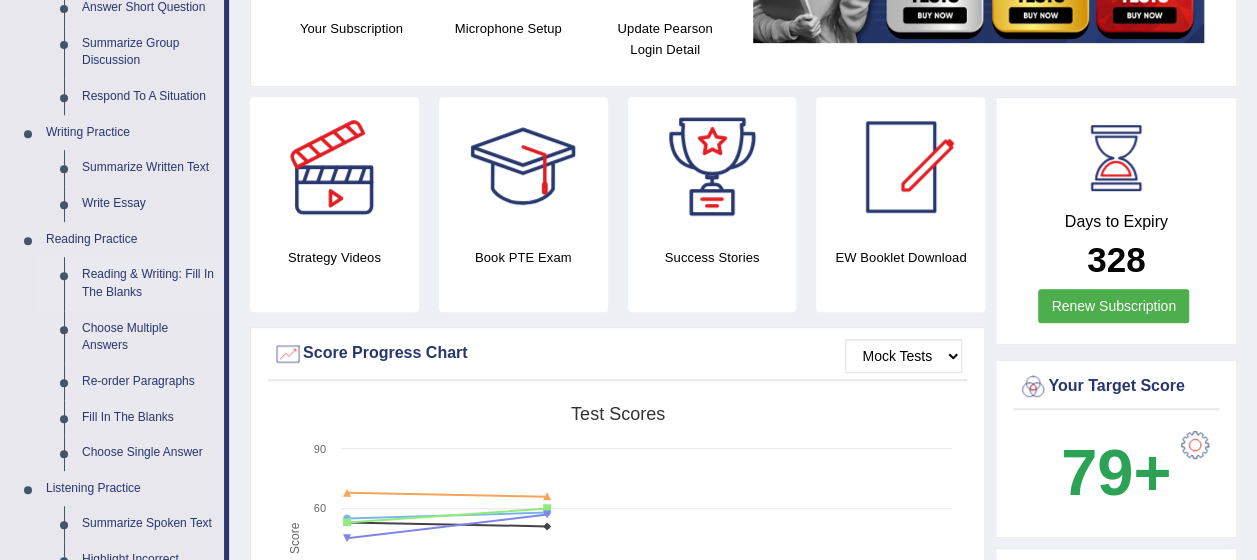 click on "Reading & Writing: Fill In The Blanks" at bounding box center [148, 283] 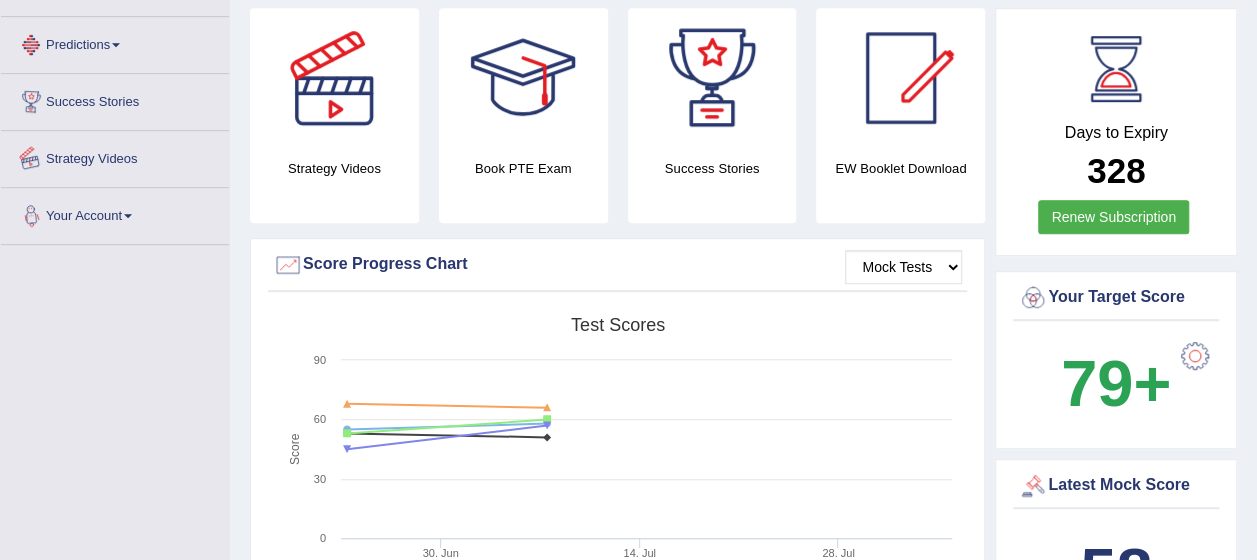 scroll, scrollTop: 647, scrollLeft: 0, axis: vertical 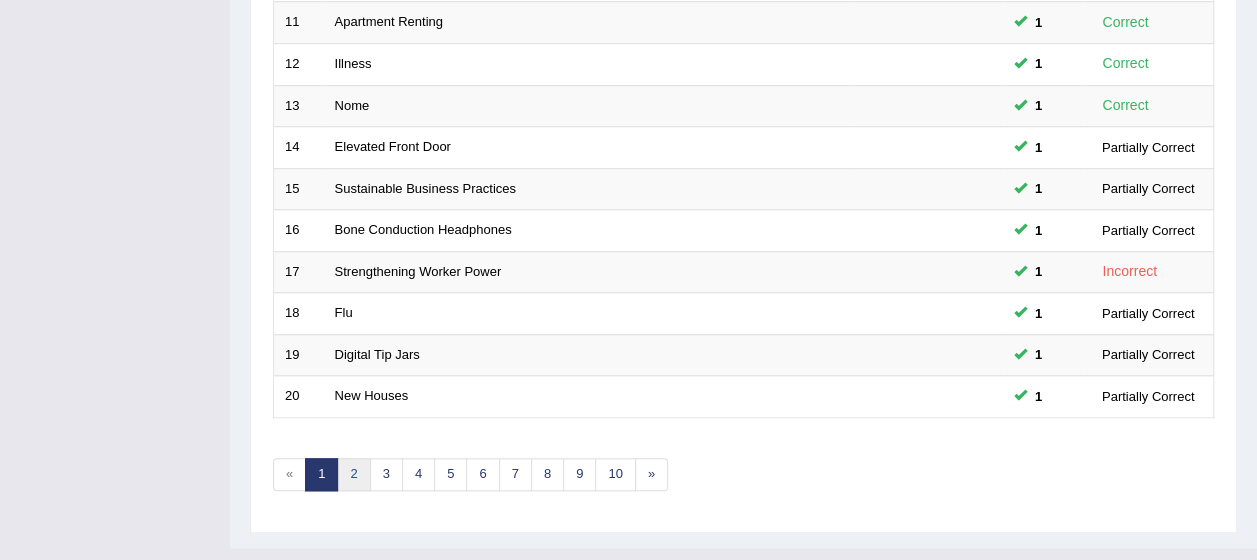 click on "2" at bounding box center (353, 474) 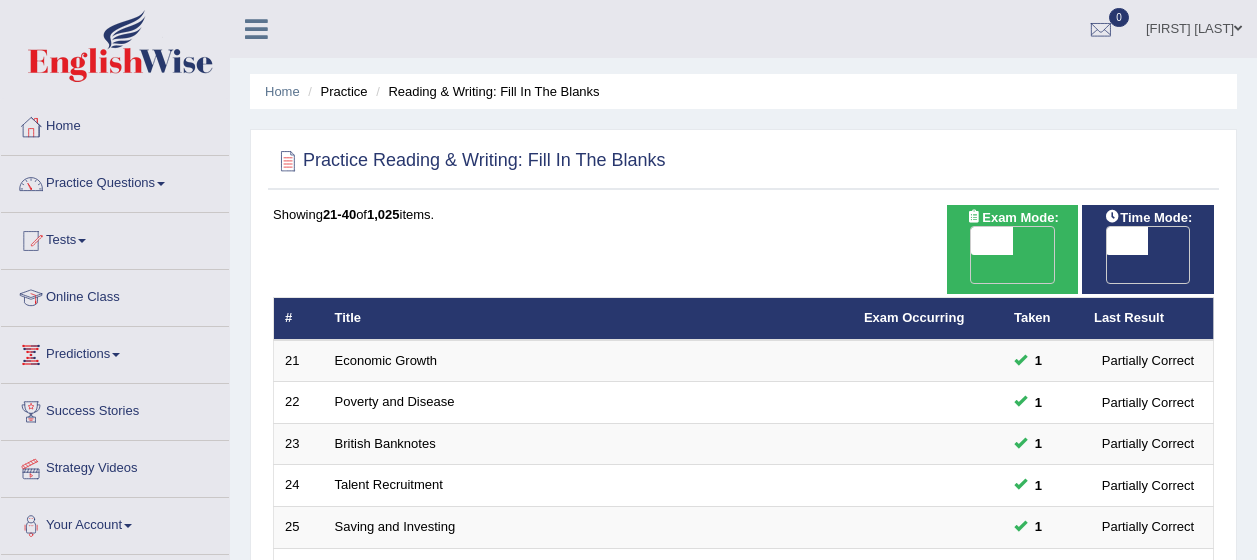 scroll, scrollTop: 473, scrollLeft: 0, axis: vertical 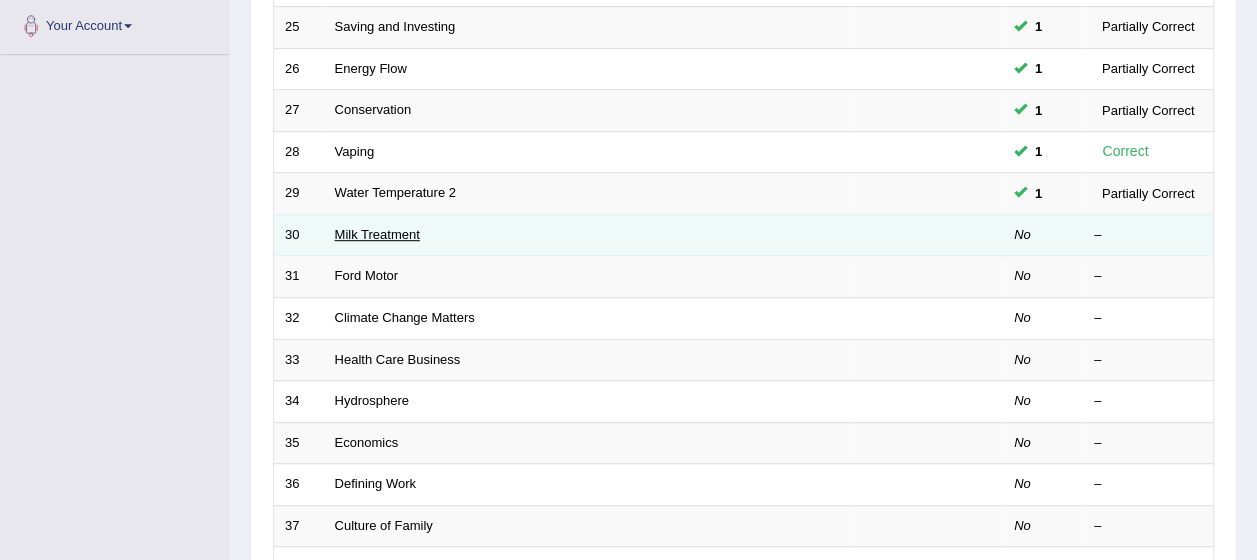click on "Milk Treatment" at bounding box center [377, 234] 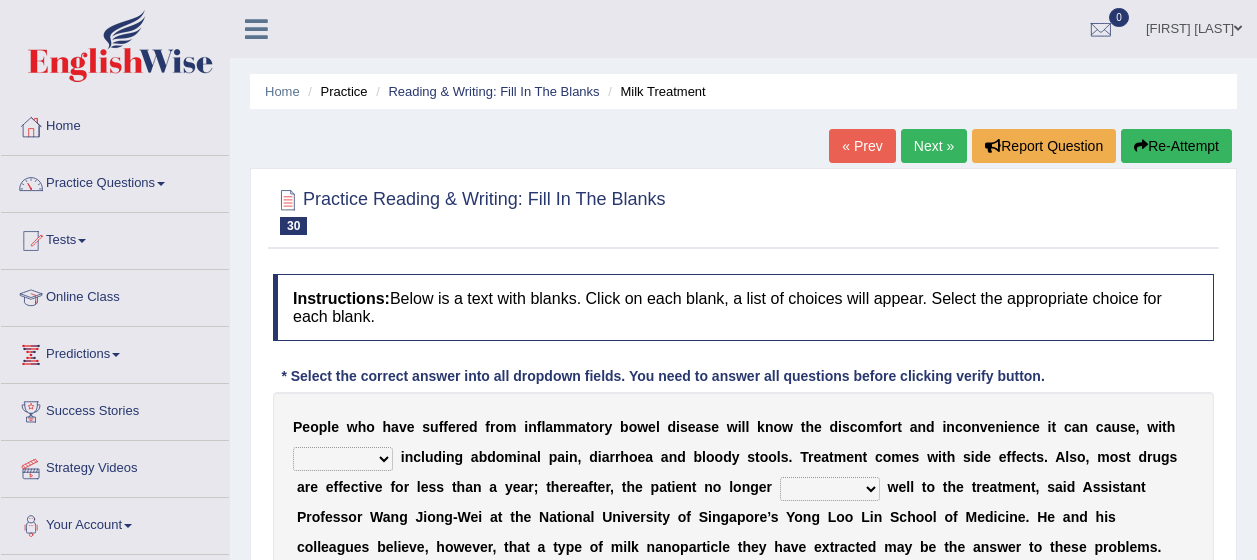 scroll, scrollTop: 0, scrollLeft: 0, axis: both 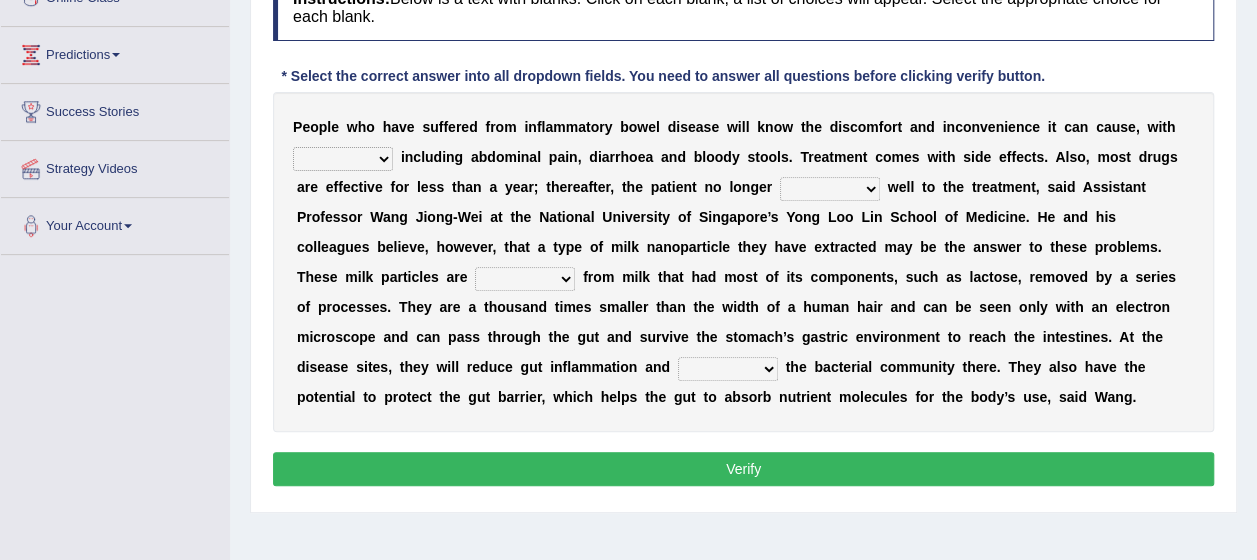 click on "symptoms sources causes benefits" at bounding box center [343, 159] 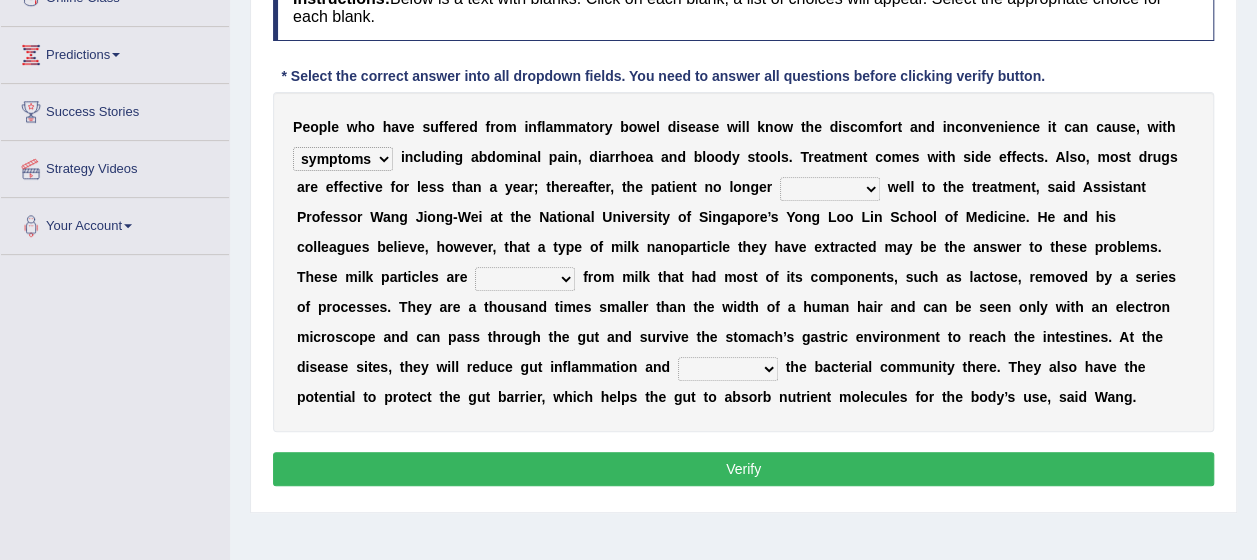 click on "returns refers responds refuses" at bounding box center (830, 189) 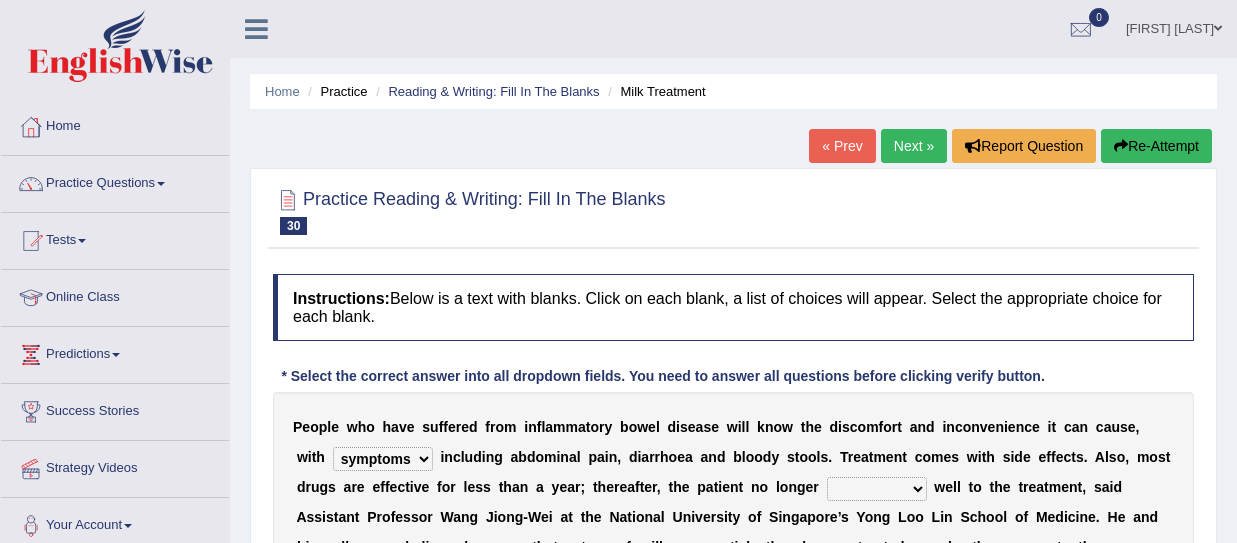 select on "symptoms" 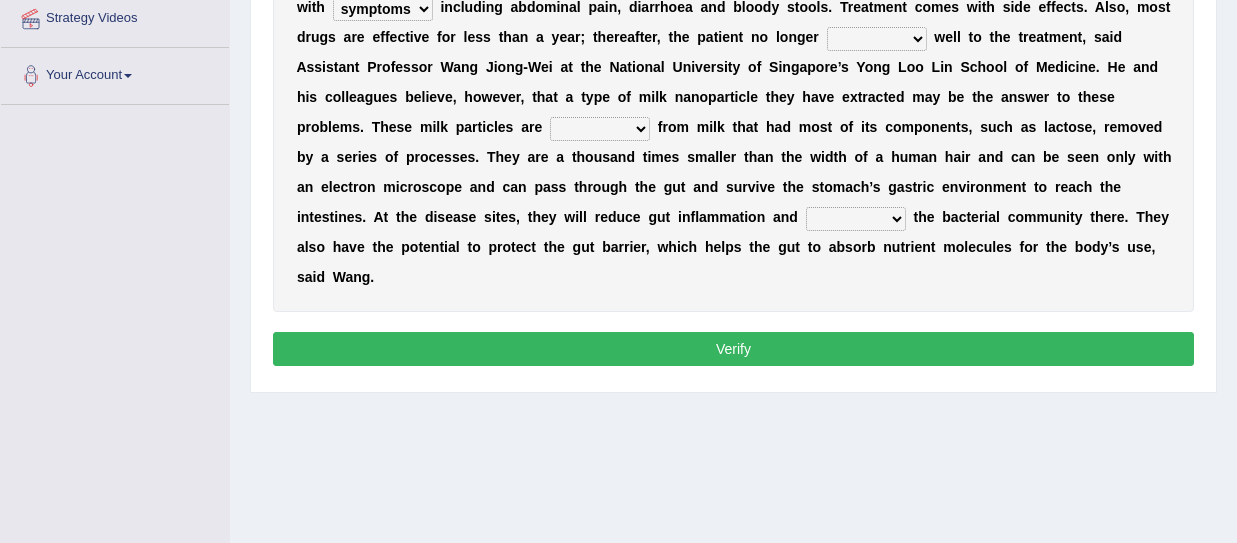 scroll, scrollTop: 0, scrollLeft: 0, axis: both 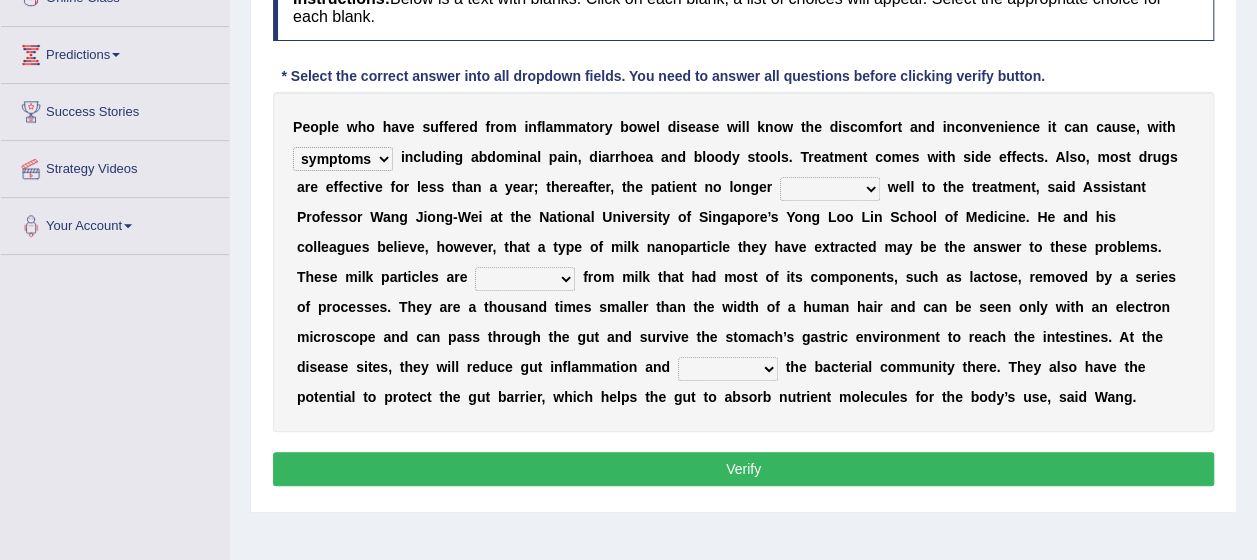 click on "returns refers responds refuses" at bounding box center [830, 189] 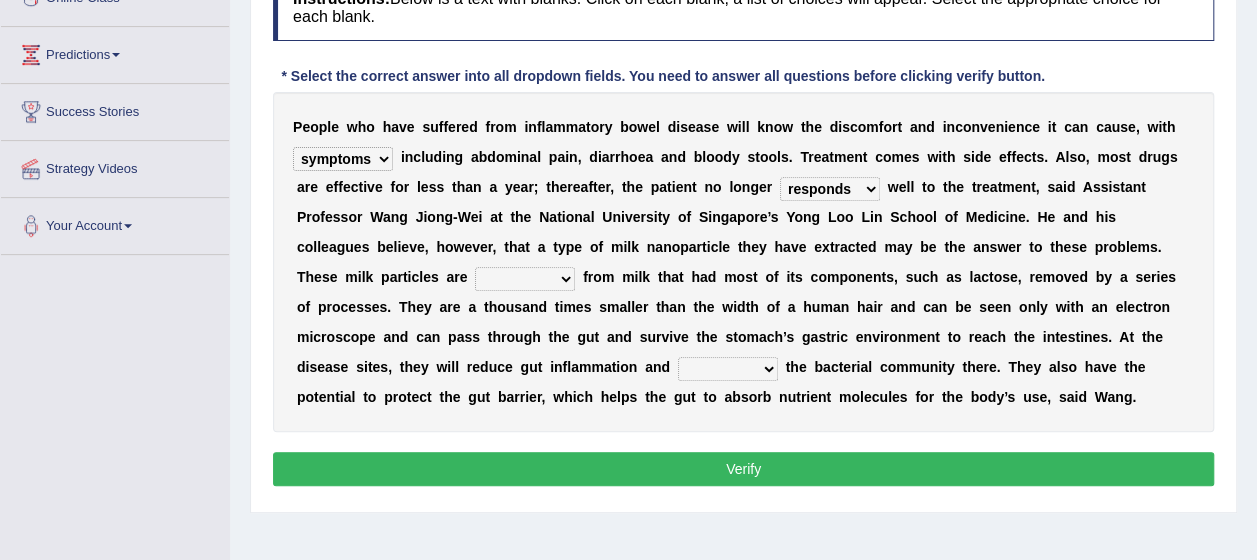click on "returns refers responds refuses" at bounding box center (830, 189) 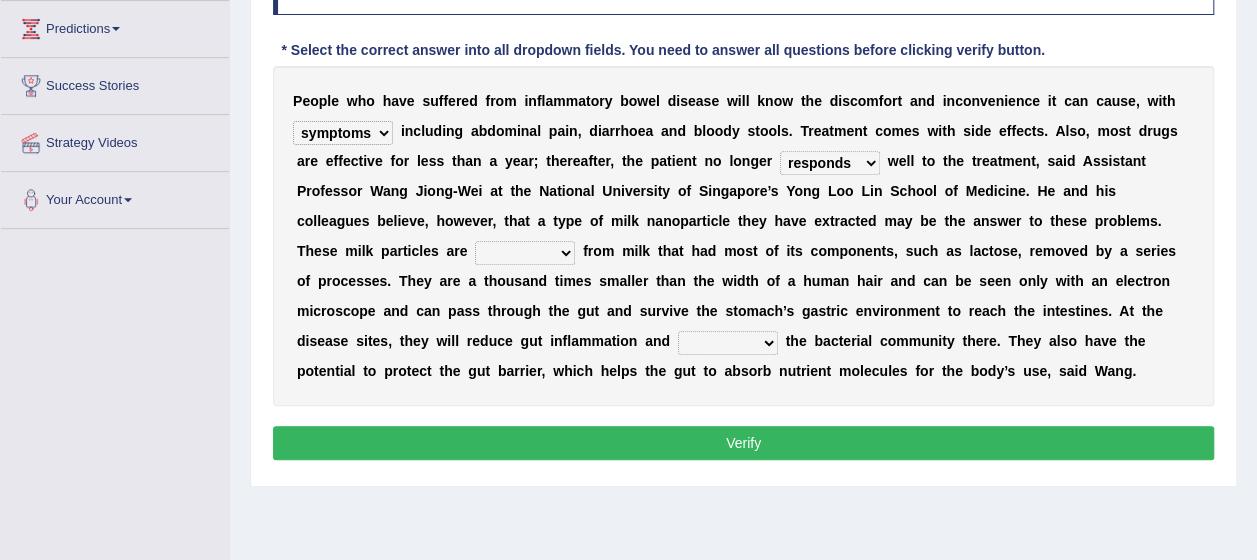 scroll, scrollTop: 400, scrollLeft: 0, axis: vertical 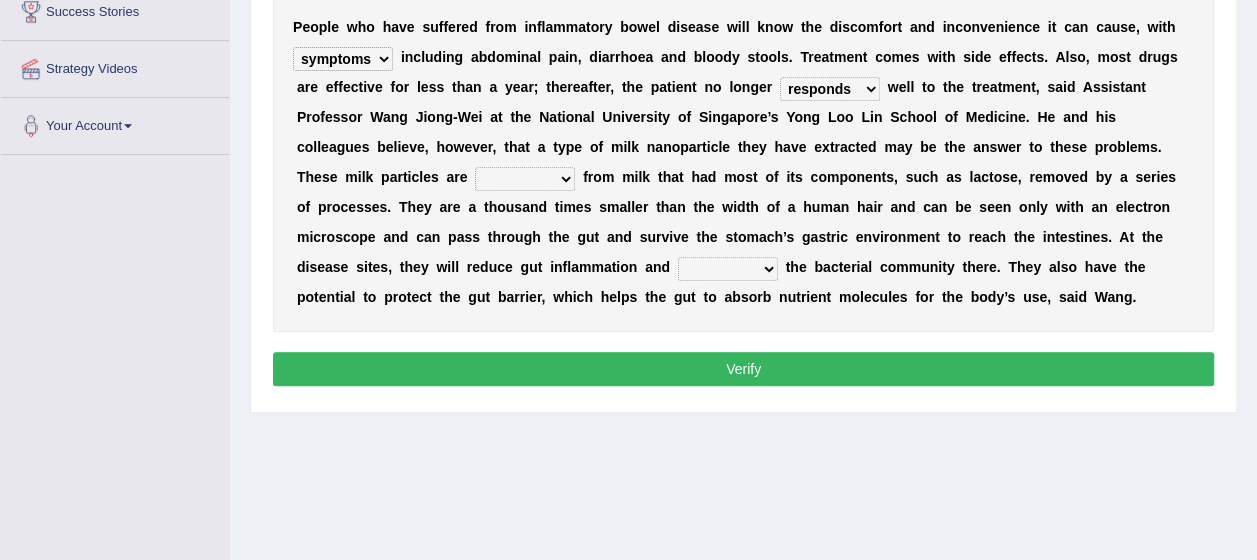 click on "prohibited derived missed prevented" at bounding box center (525, 179) 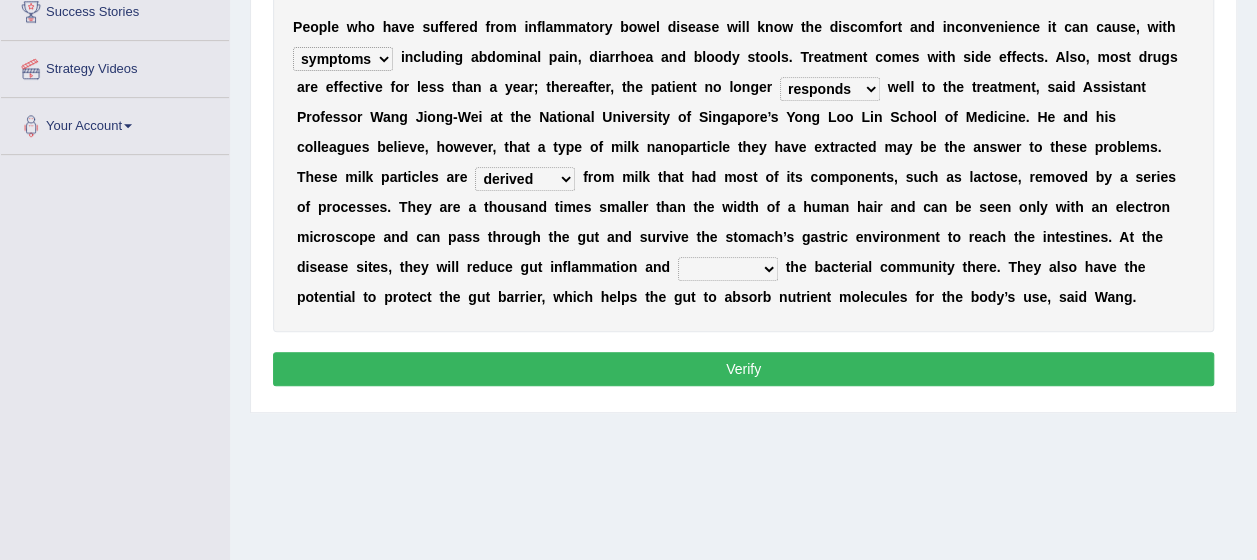 click on "restore erase quarantine disturb" at bounding box center (728, 269) 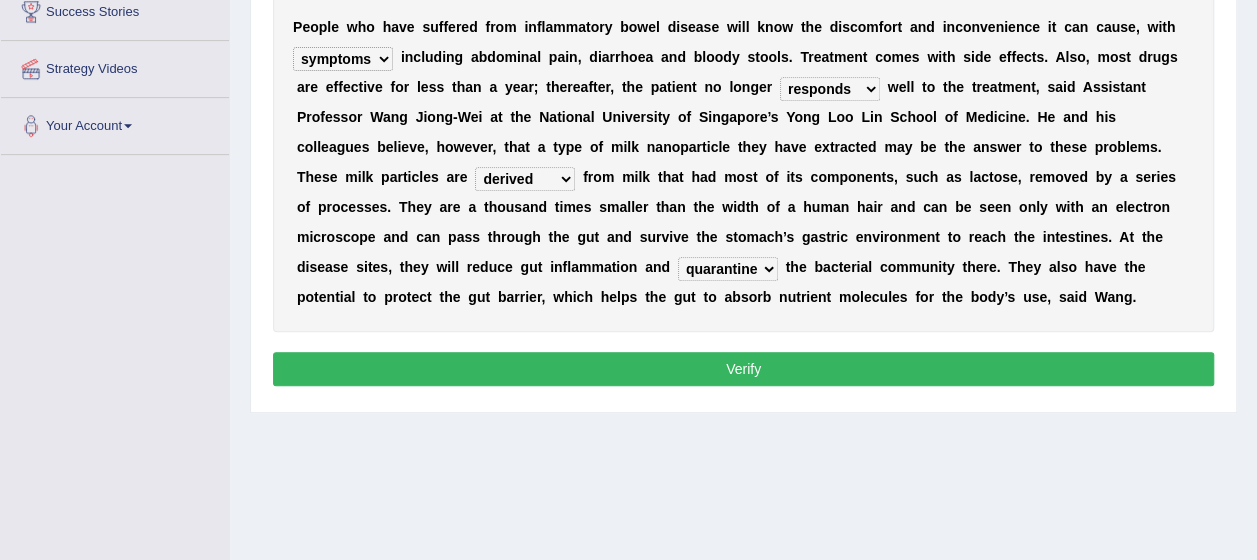 click on "Verify" at bounding box center [743, 369] 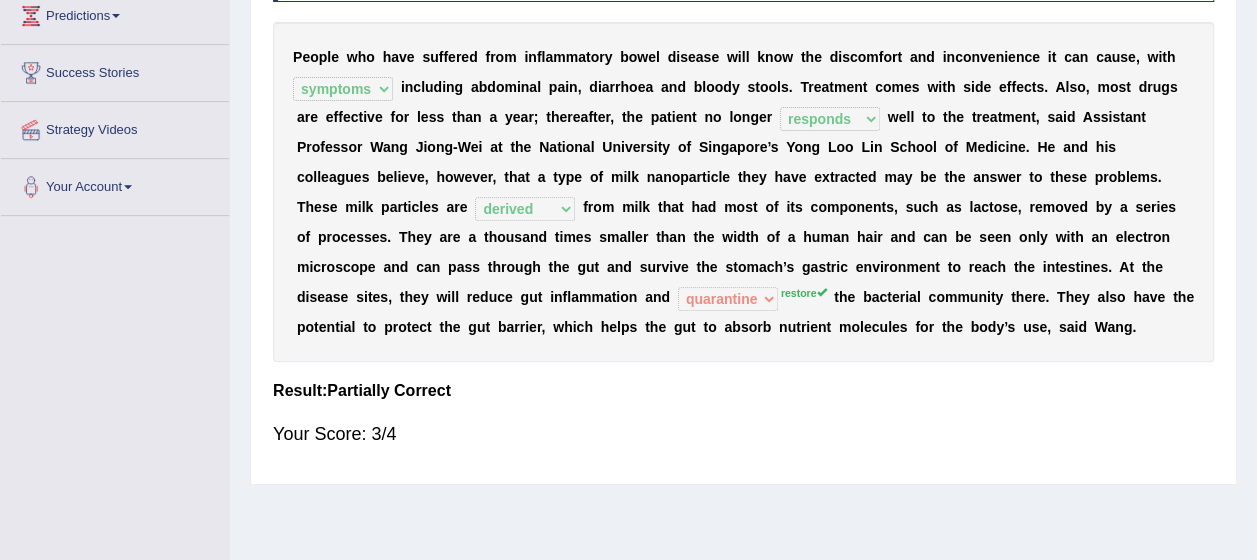 scroll, scrollTop: 400, scrollLeft: 0, axis: vertical 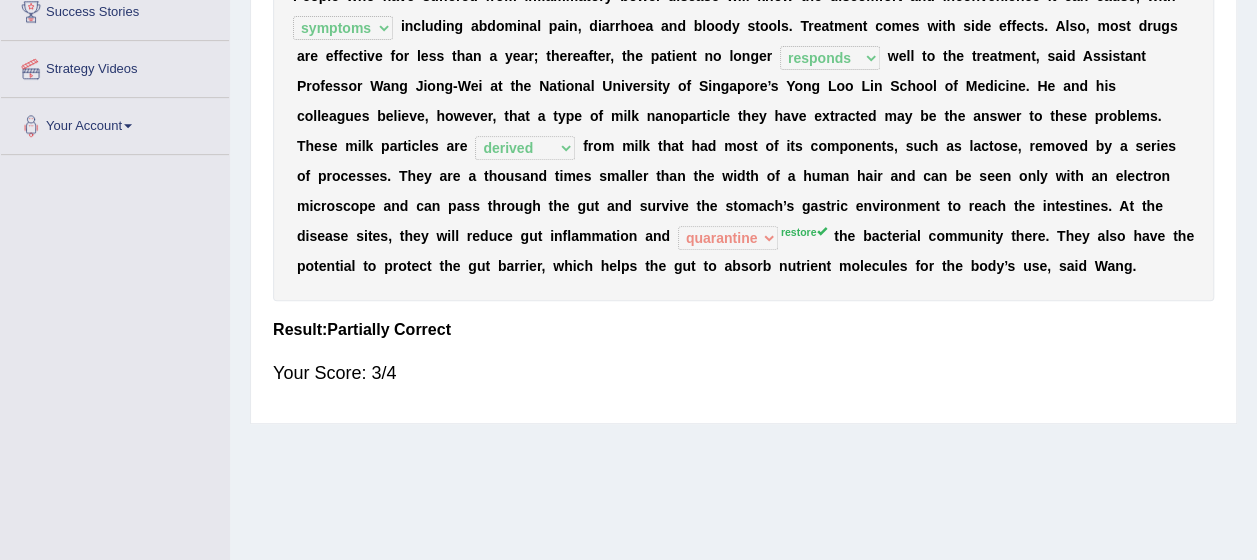 drag, startPoint x: 312, startPoint y: 236, endPoint x: 364, endPoint y: 234, distance: 52.03845 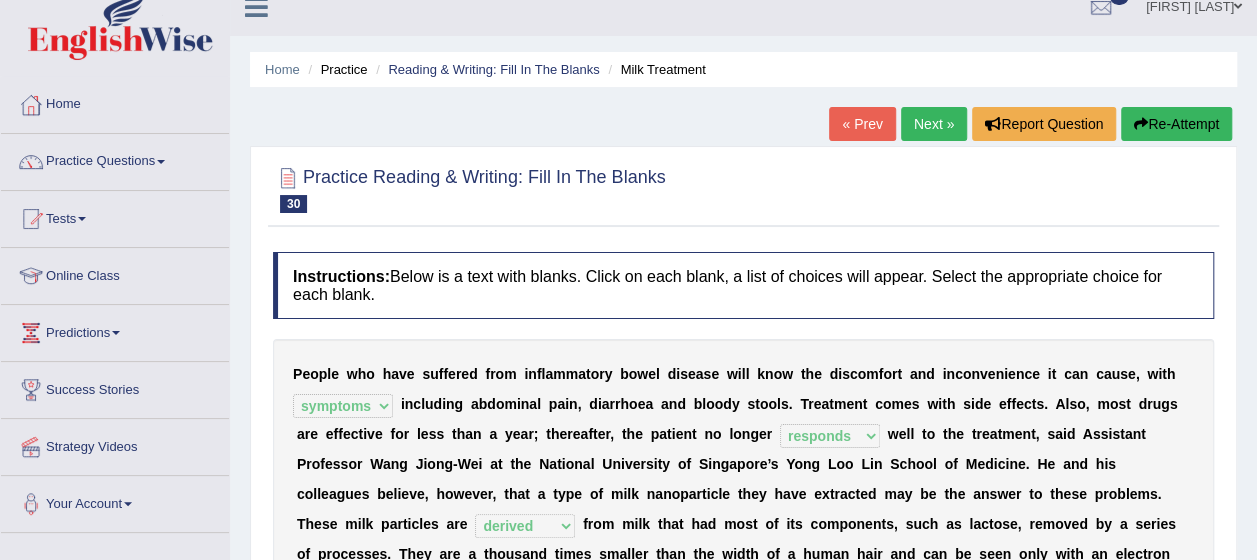 scroll, scrollTop: 0, scrollLeft: 0, axis: both 